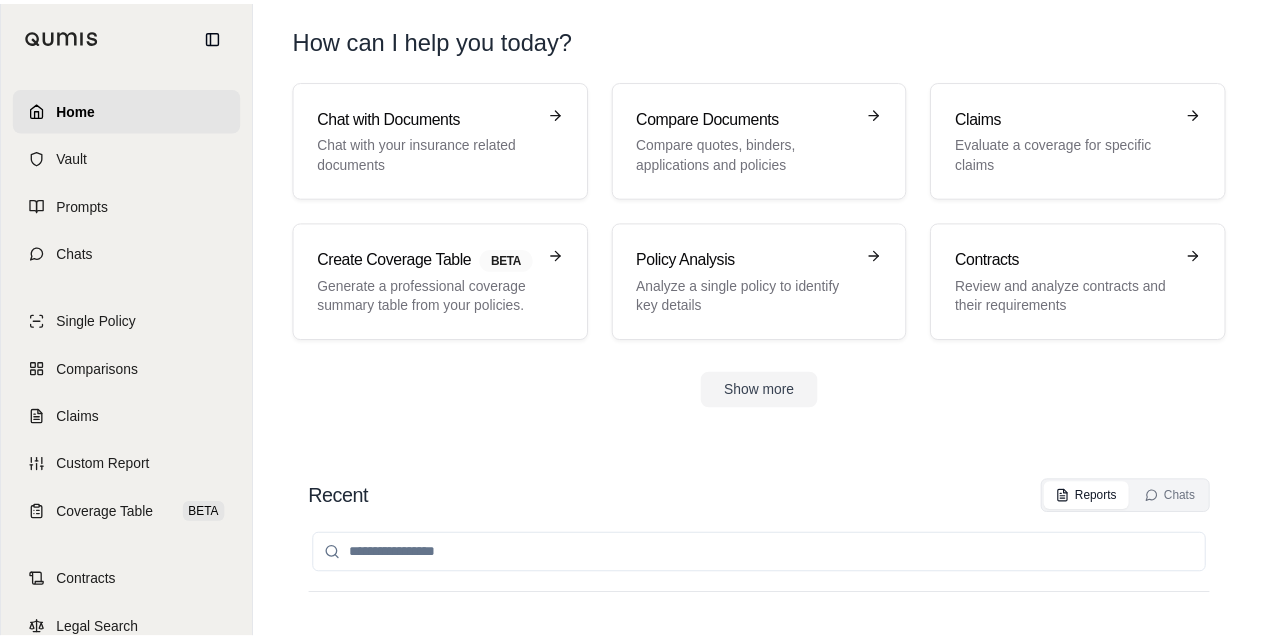 scroll, scrollTop: 0, scrollLeft: 0, axis: both 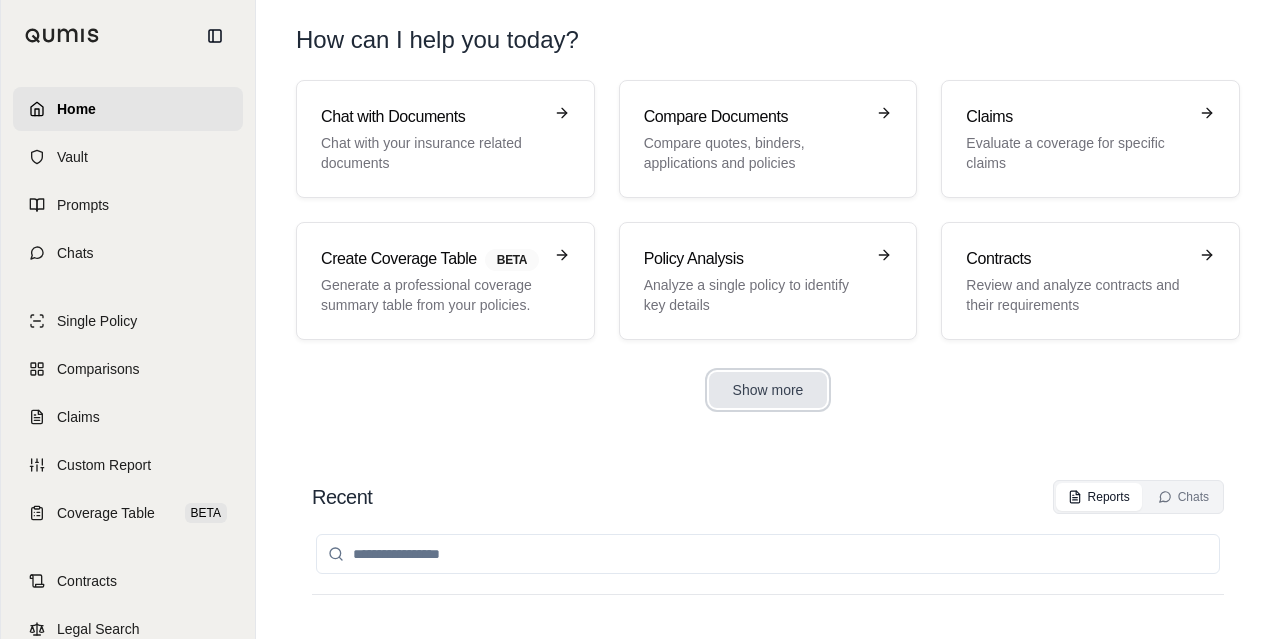 click on "Show more" at bounding box center [768, 390] 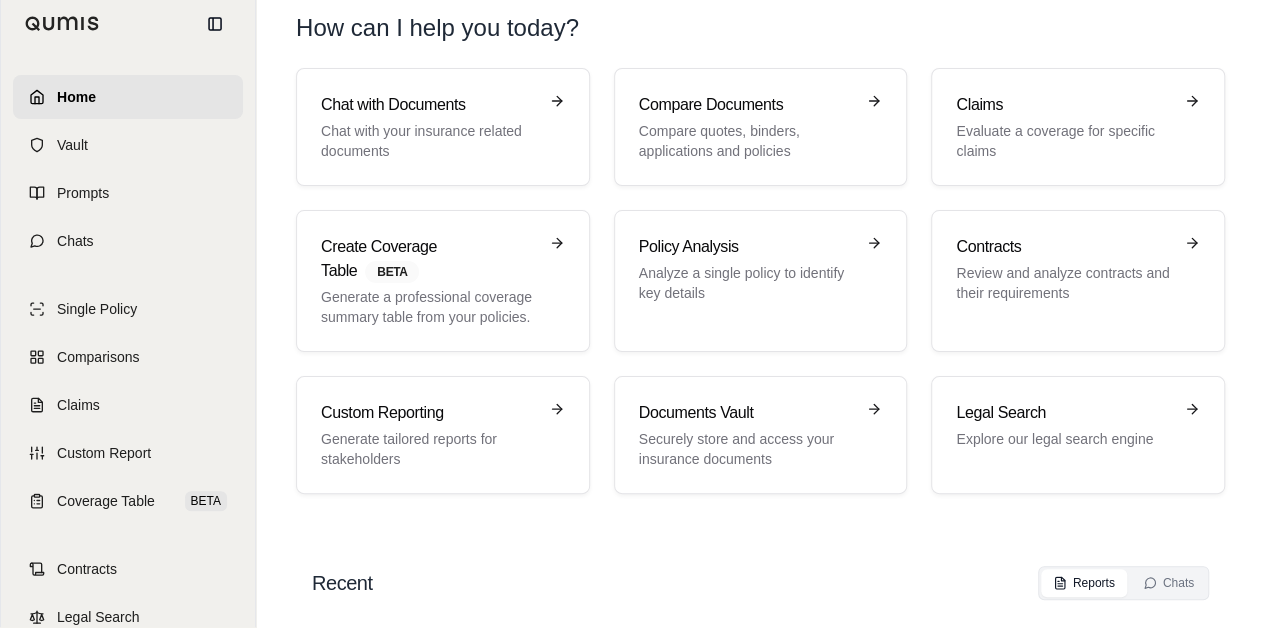 scroll, scrollTop: 13, scrollLeft: 0, axis: vertical 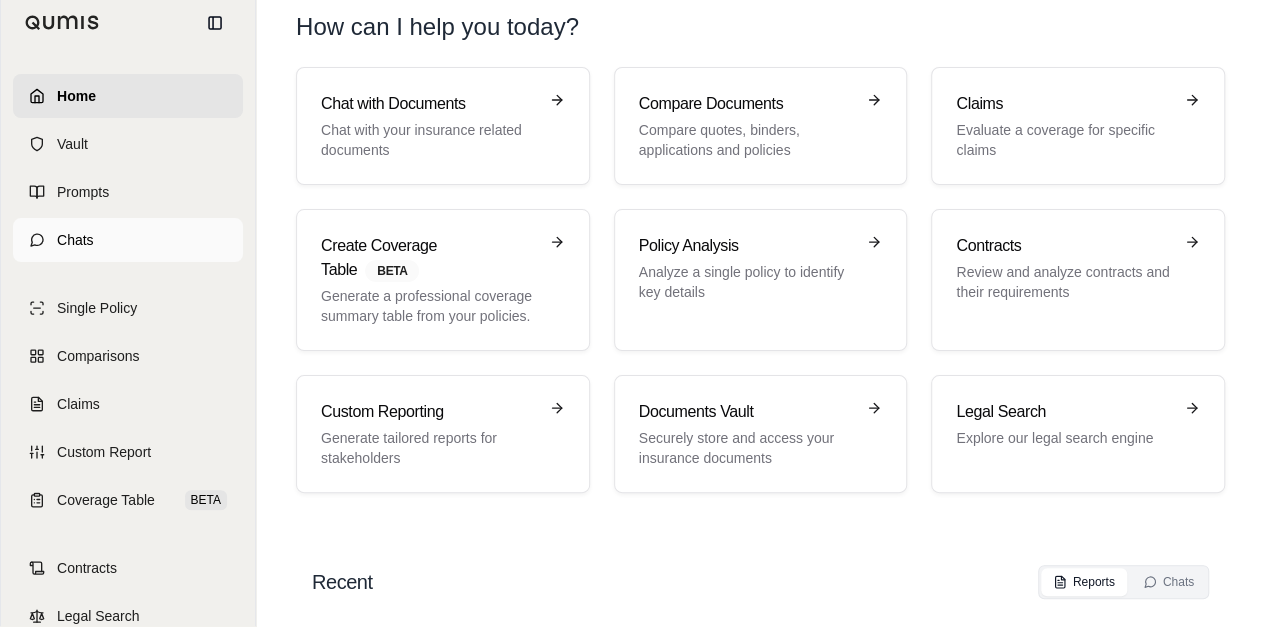 click on "Chats" at bounding box center [128, 240] 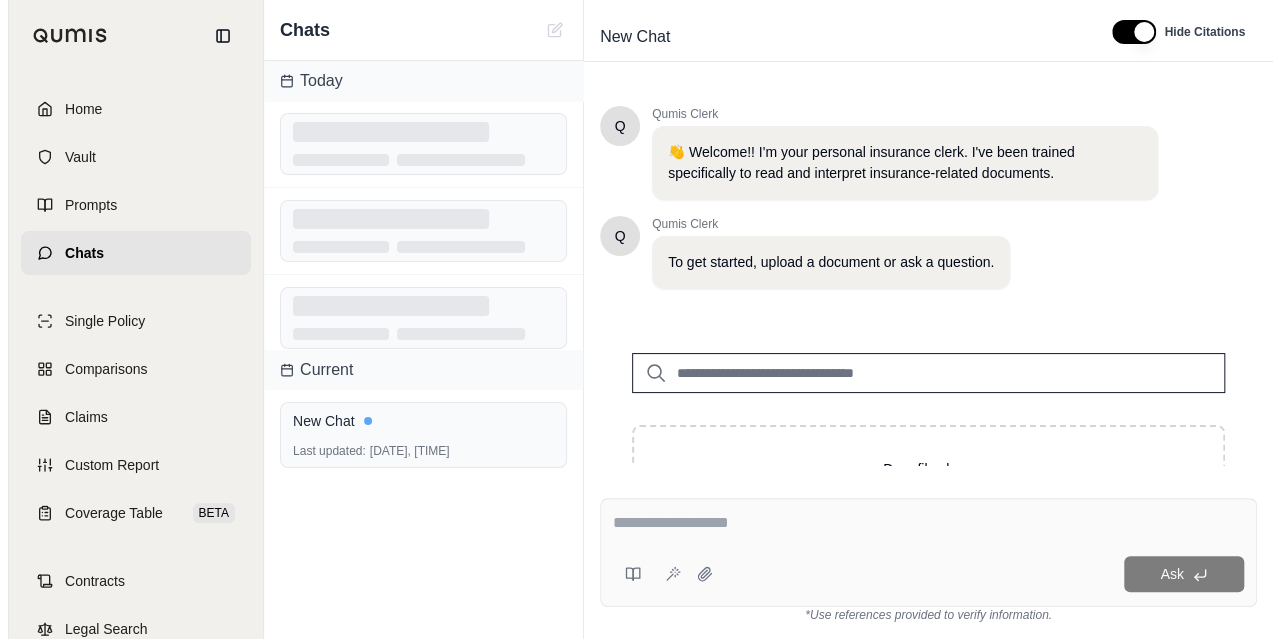 scroll, scrollTop: 0, scrollLeft: 0, axis: both 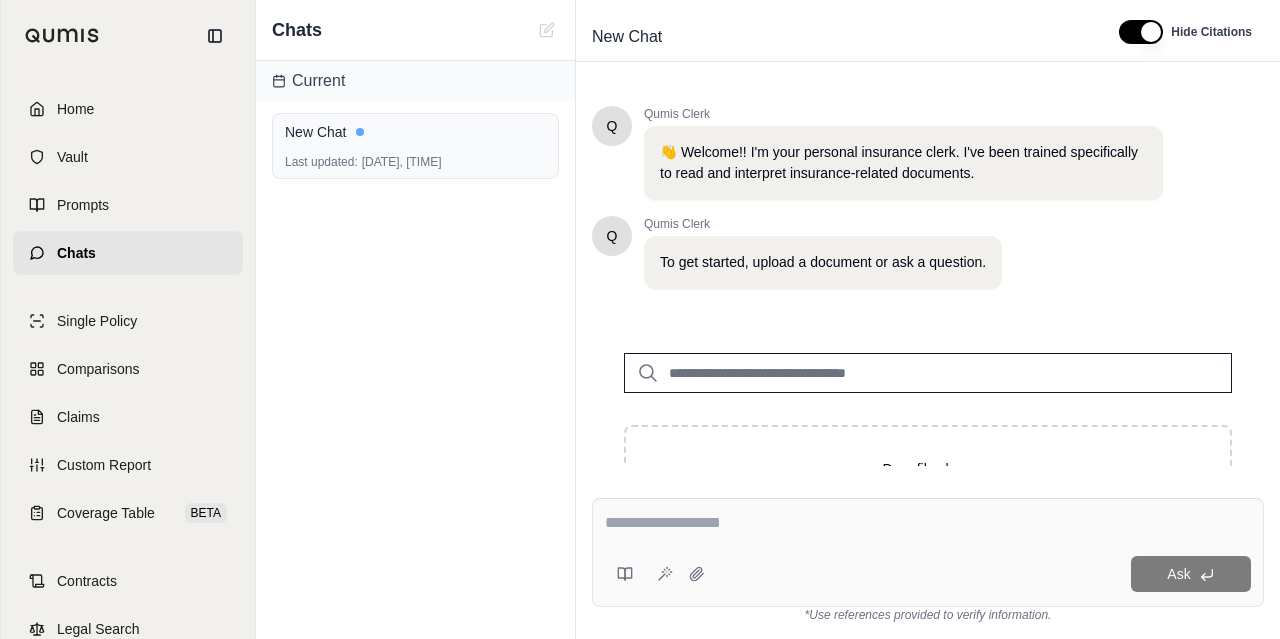 click at bounding box center [928, 373] 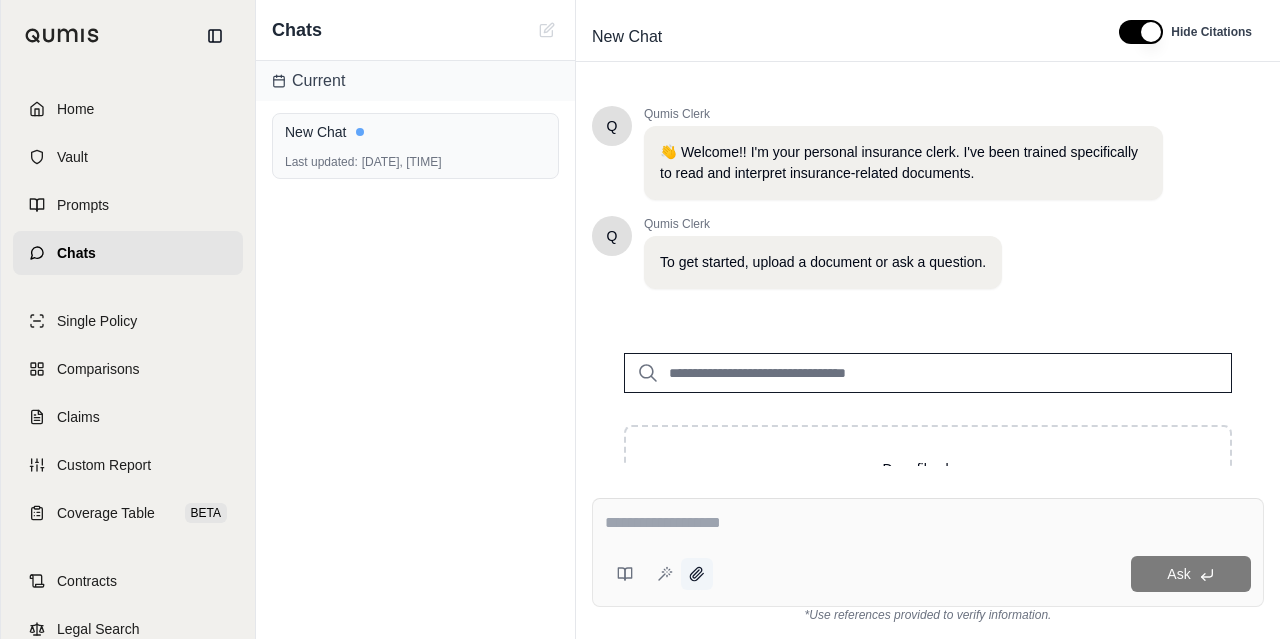 click 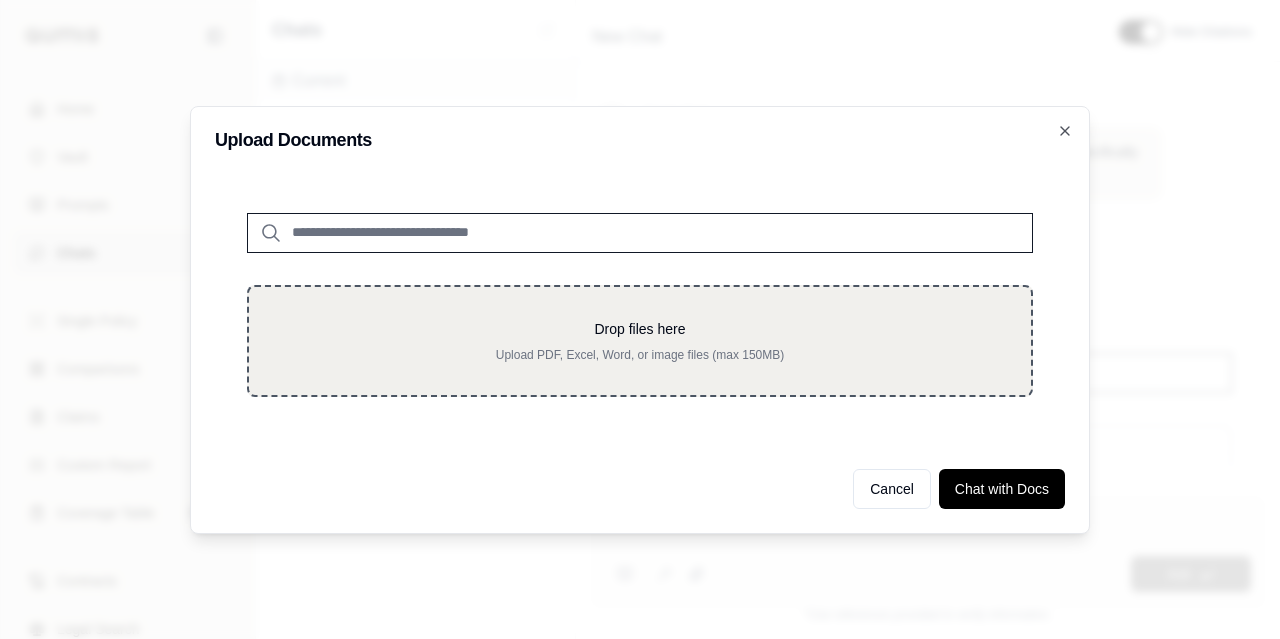 click on "Drop files here" at bounding box center (640, 329) 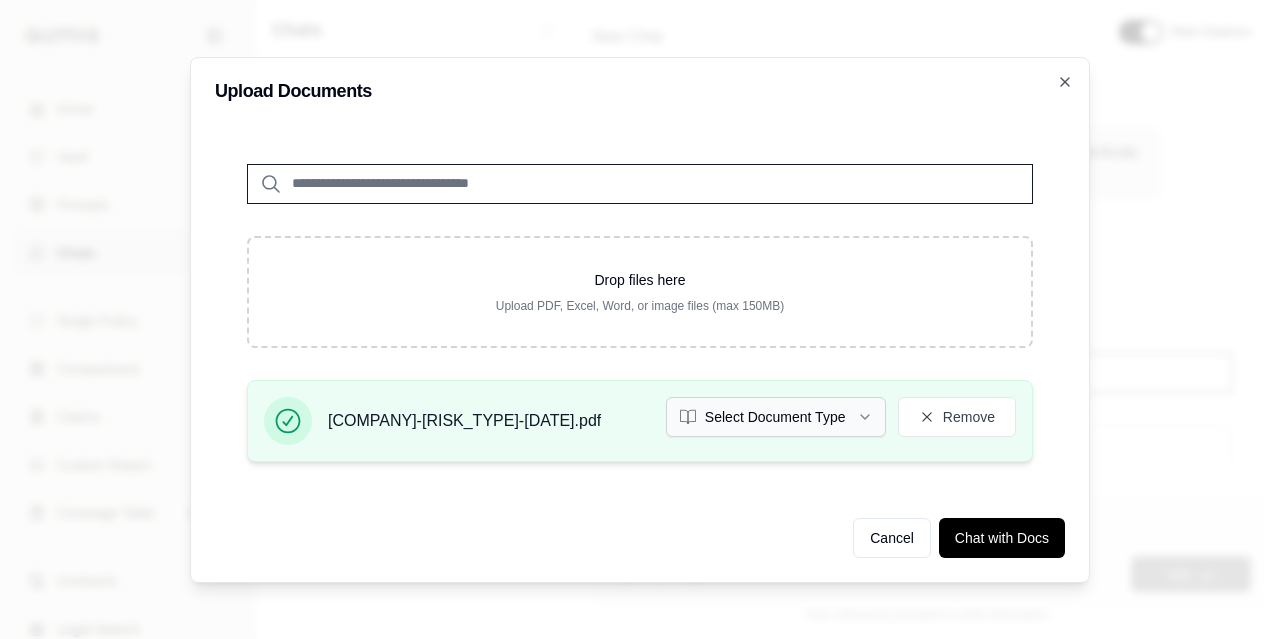 click on "Select Document Type" at bounding box center [776, 417] 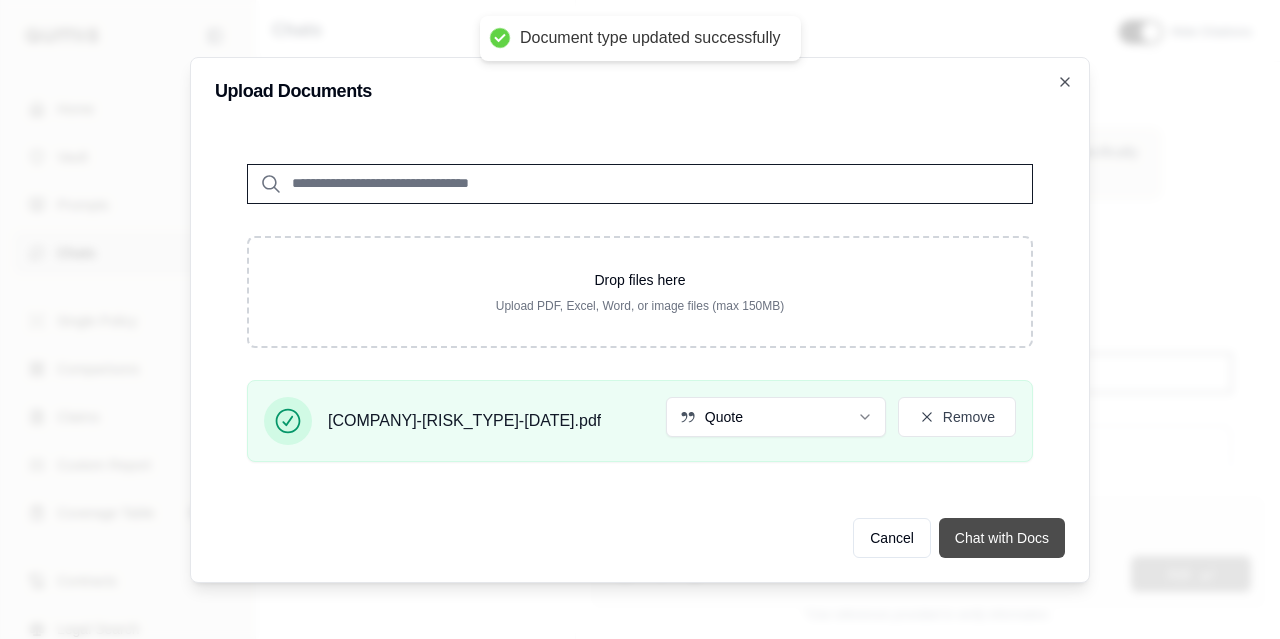 click on "Chat with Docs" at bounding box center [1002, 538] 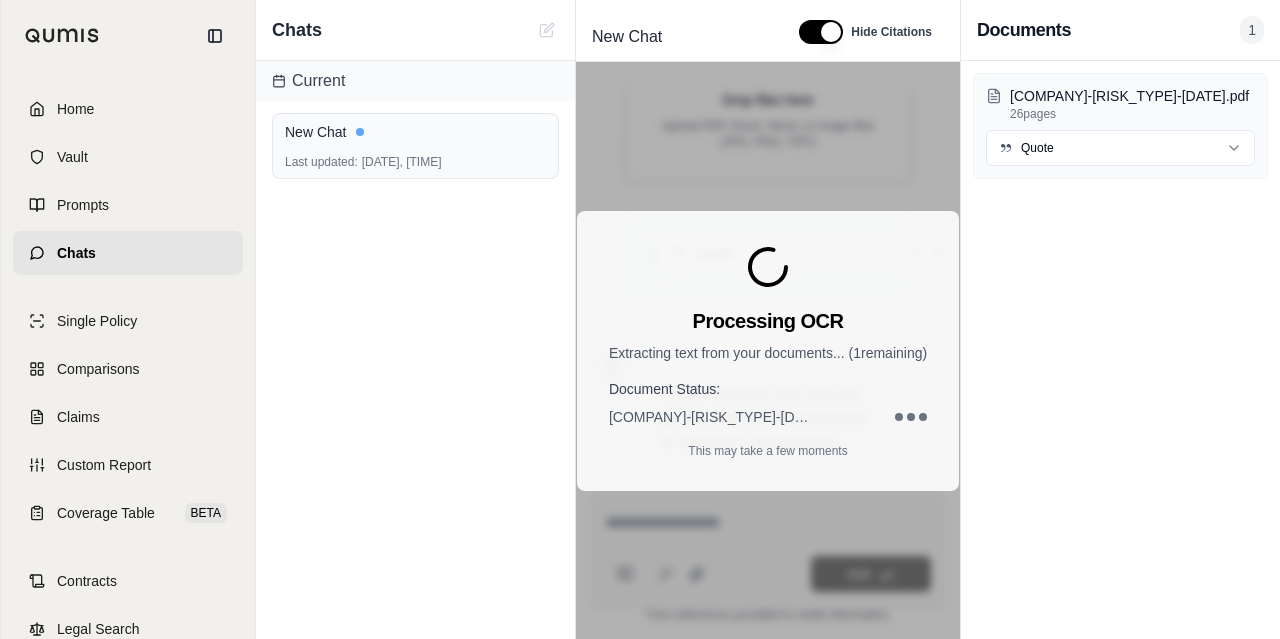 scroll, scrollTop: 478, scrollLeft: 0, axis: vertical 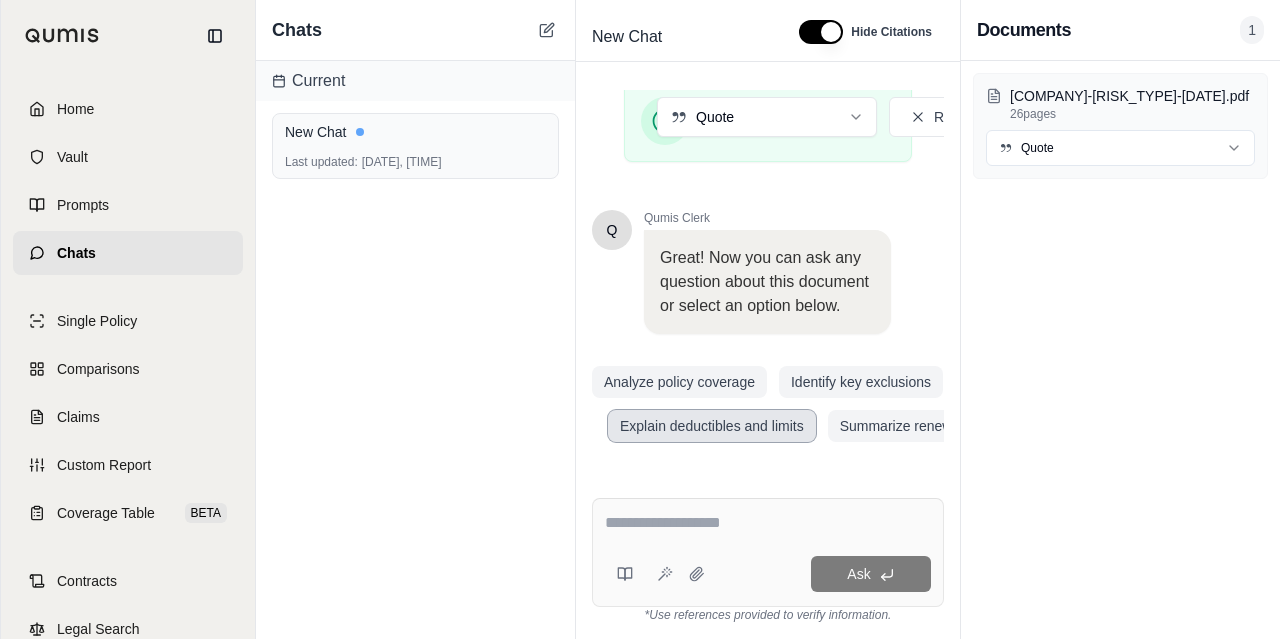 click on "Explain deductibles and limits" at bounding box center (712, 426) 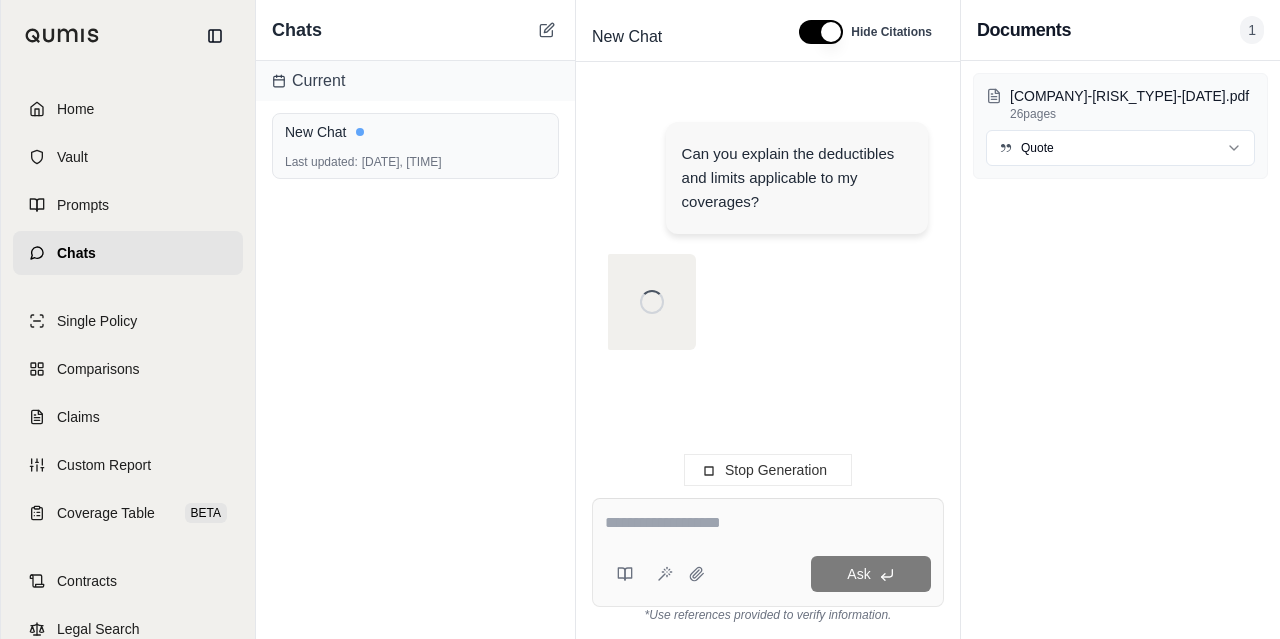 scroll, scrollTop: 0, scrollLeft: 0, axis: both 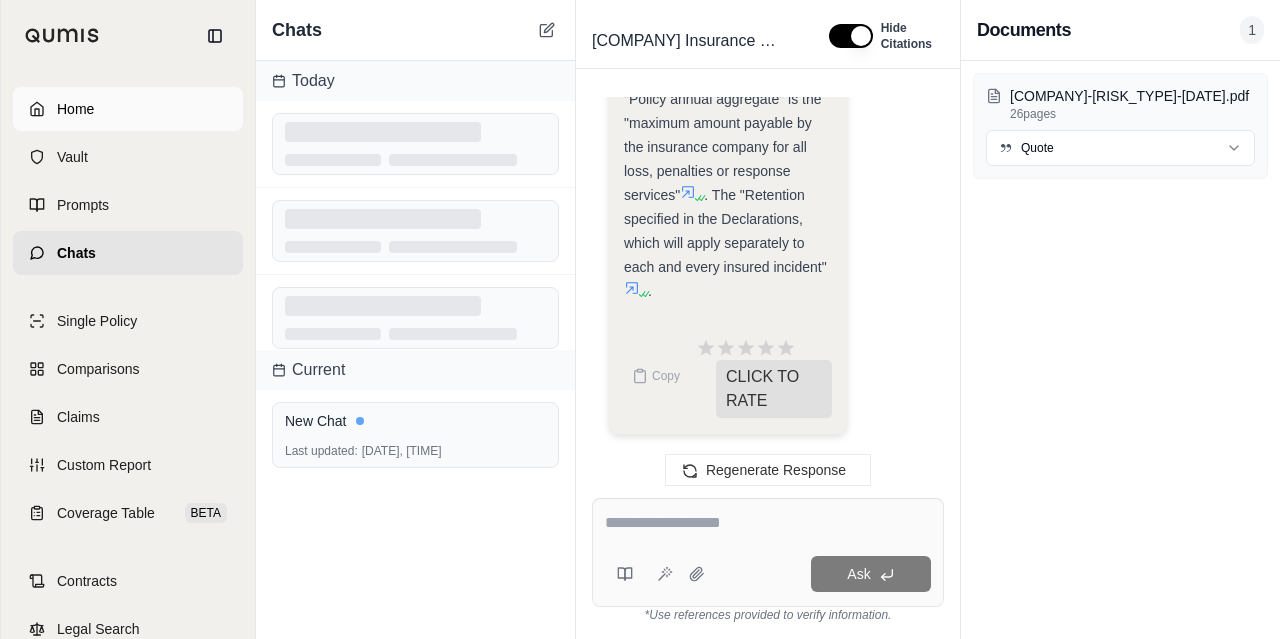 click on "Home" at bounding box center (128, 109) 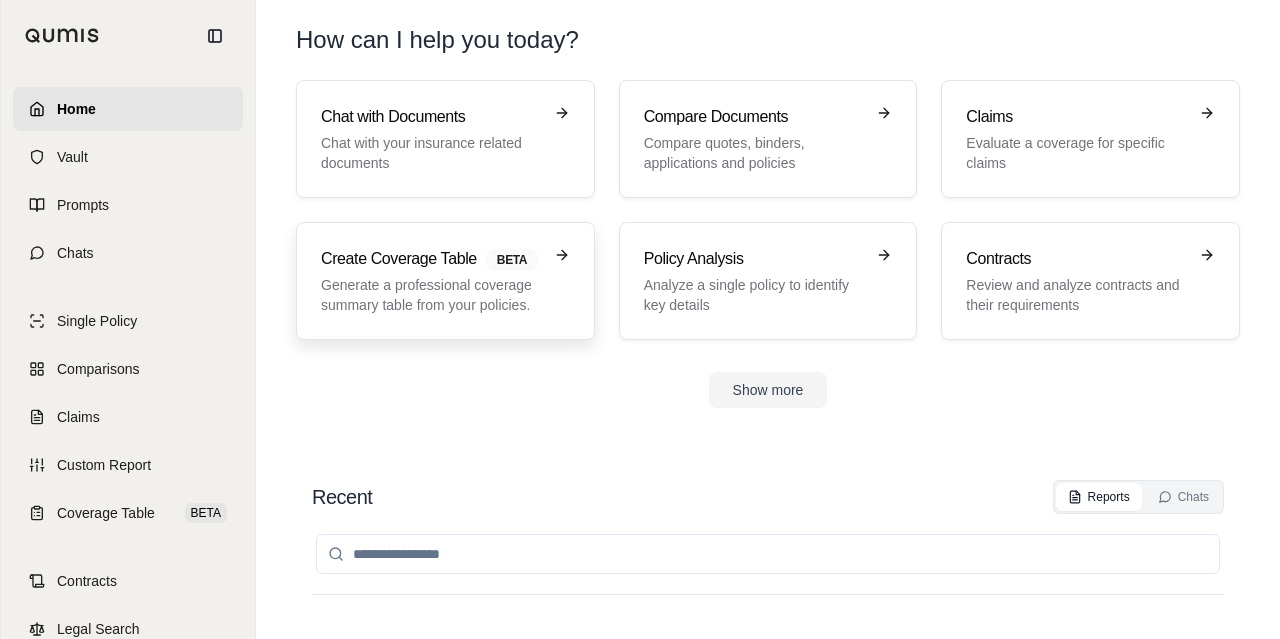 click on "Generate a professional coverage summary table from your policies." at bounding box center [431, 295] 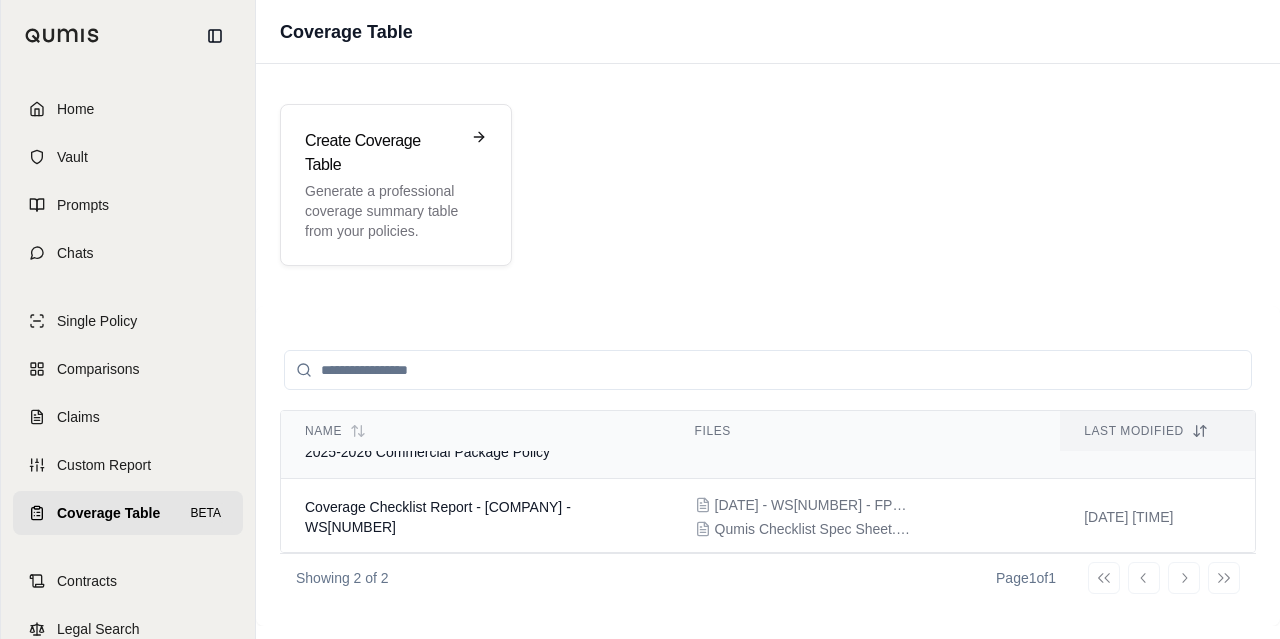 scroll, scrollTop: 0, scrollLeft: 0, axis: both 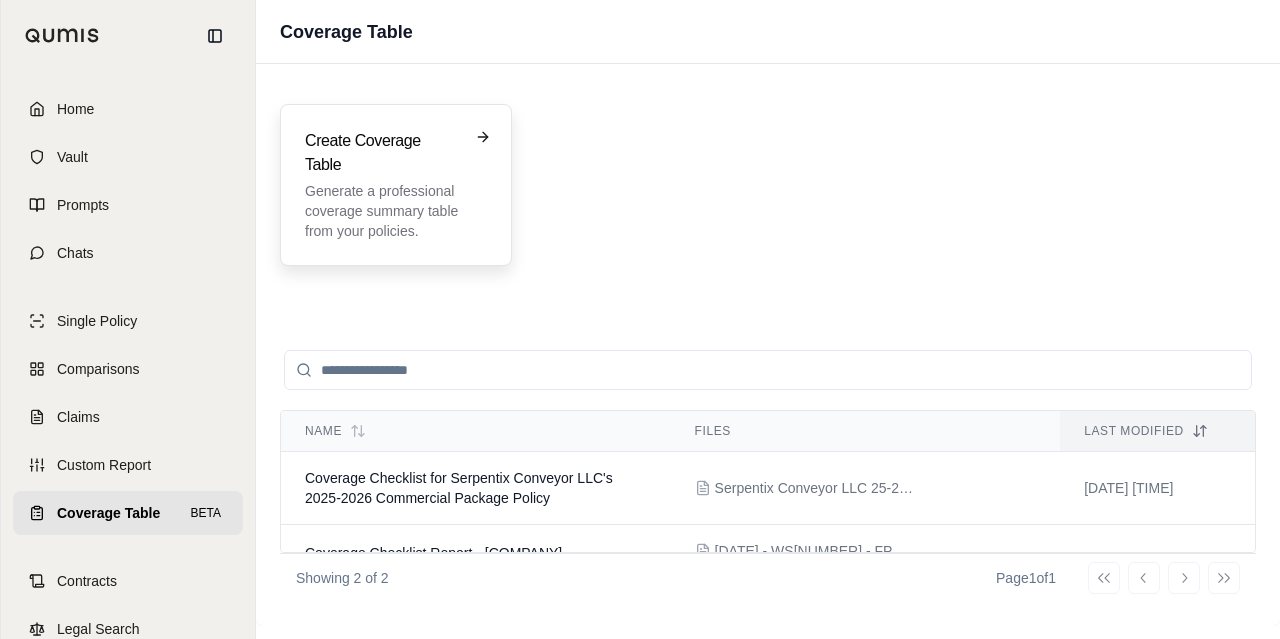 click on "Create Coverage Table" at bounding box center (382, 153) 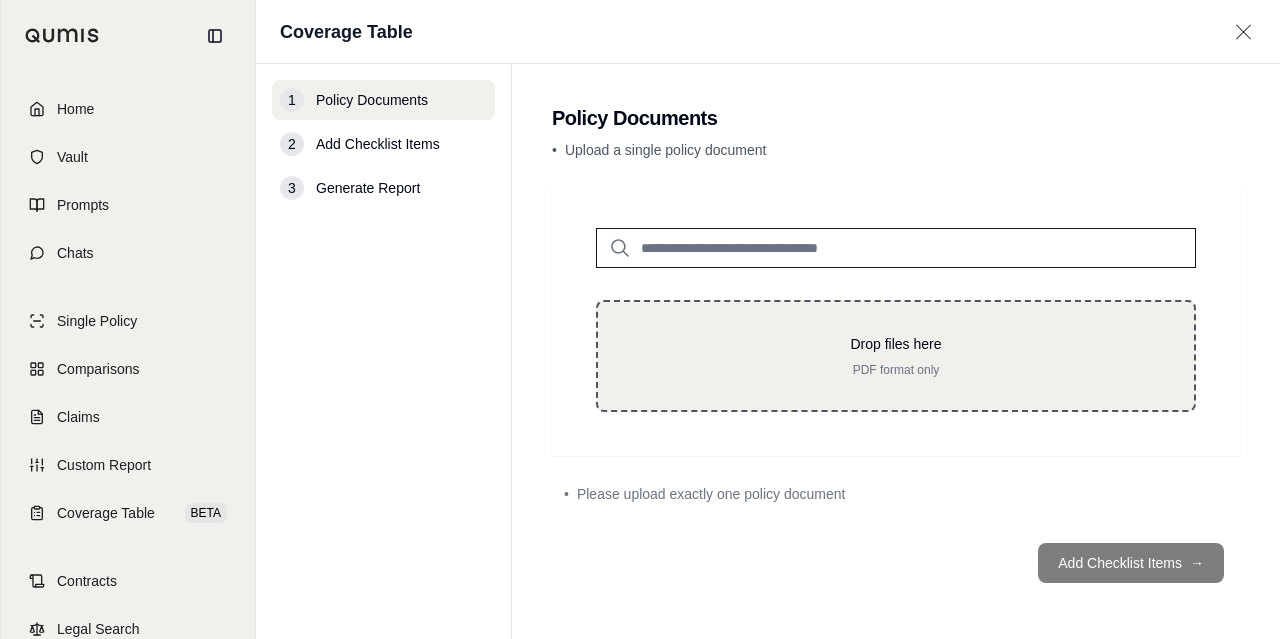 click on "PDF format only" at bounding box center [896, 370] 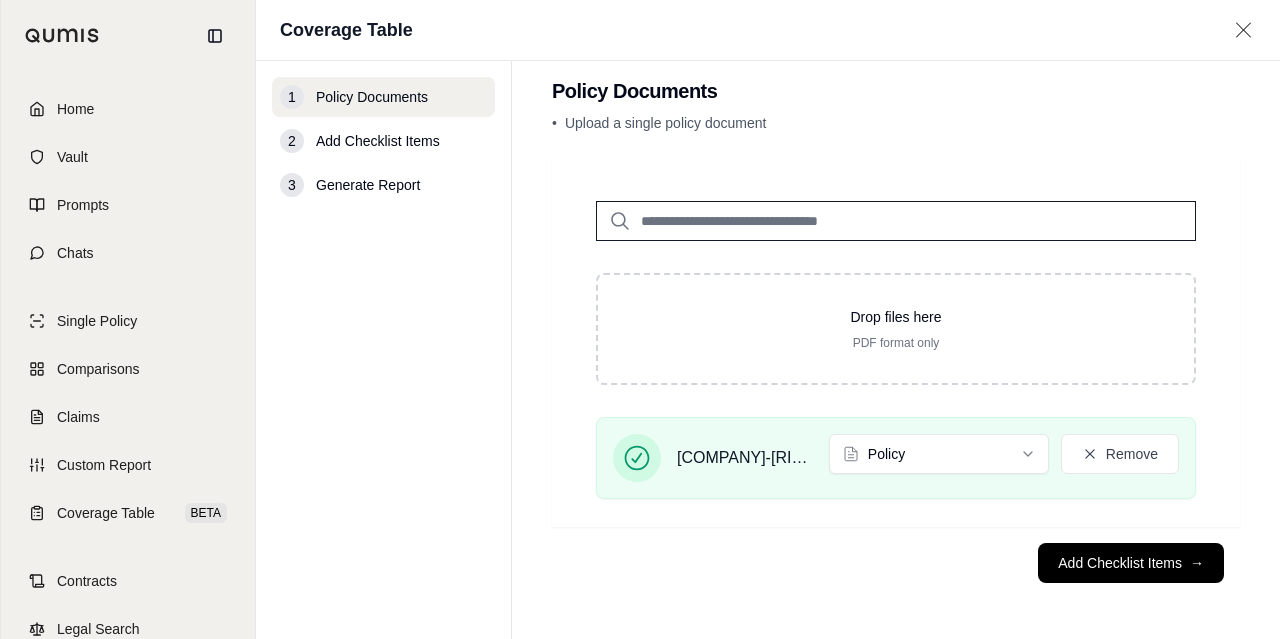 scroll, scrollTop: 23, scrollLeft: 0, axis: vertical 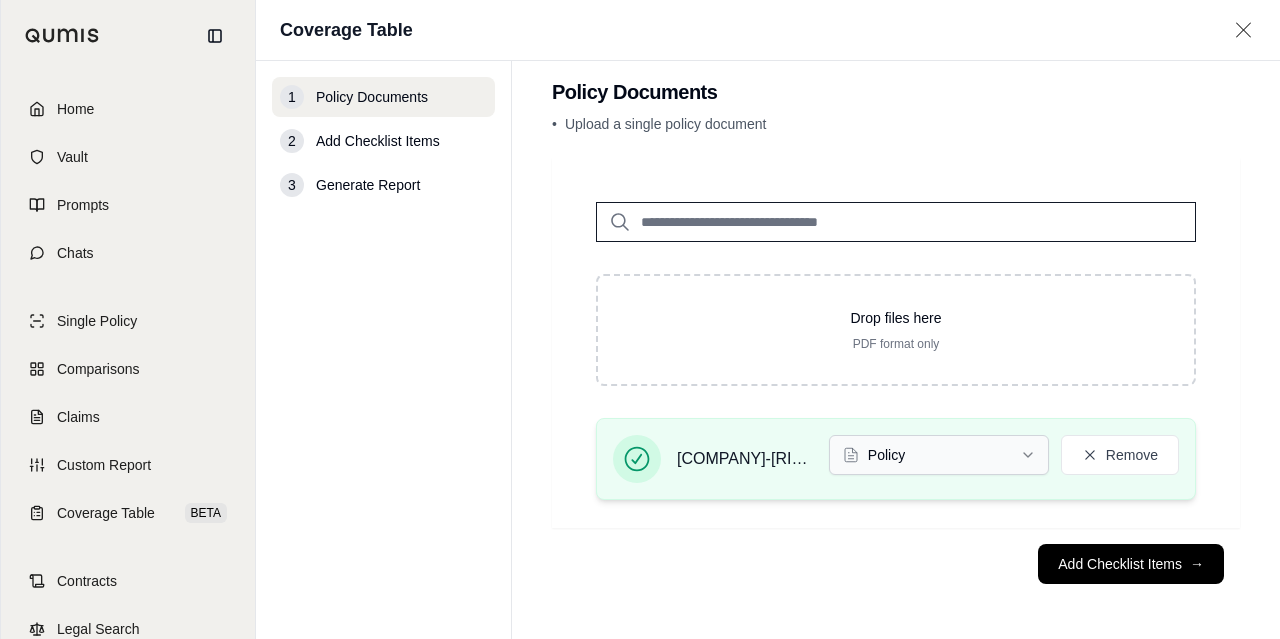 click on "Home Vault Prompts Chats Single Policy Comparisons Claims Custom Report Coverage Table BETA Contracts Legal Search C Connor IMA Financial Coverage Table 1 Policy Documents 2 Add Checklist Items 3 Generate Report Policy Documents • Upload a single policy document Drop files here PDF format only [COMPANY]-[RISK_TYPE]-[DATE].pdf Policy Remove Add Checklist Items →" at bounding box center [640, 319] 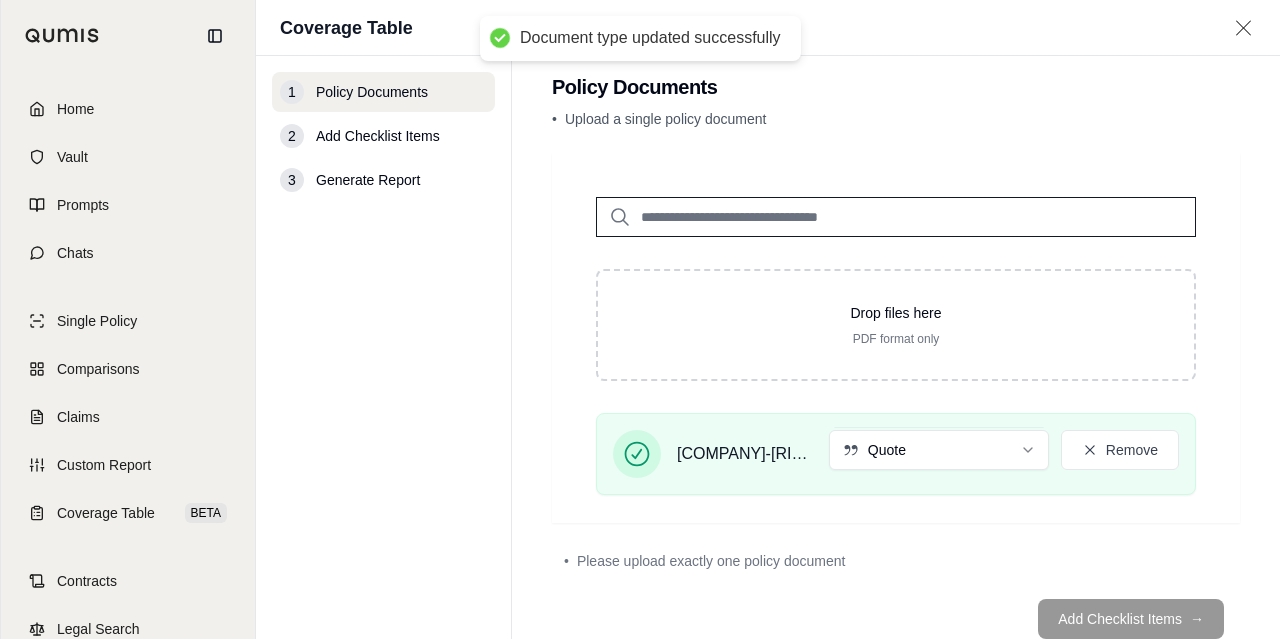 click on "• Please upload exactly one policy document" at bounding box center [896, 561] 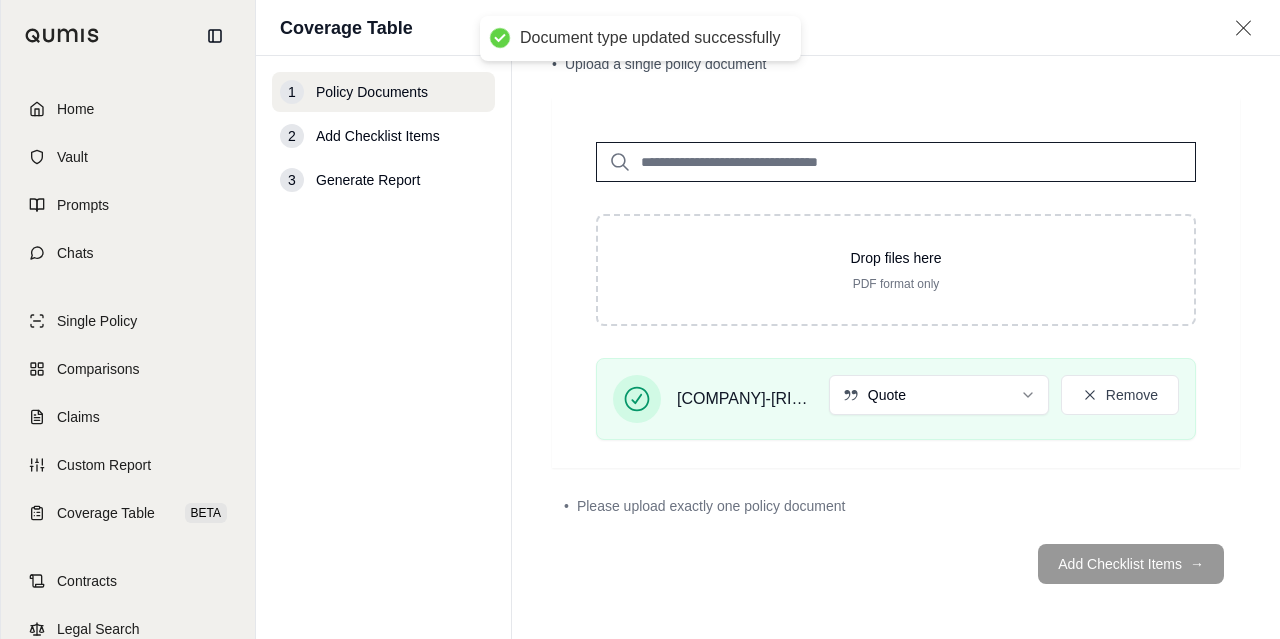 scroll, scrollTop: 78, scrollLeft: 0, axis: vertical 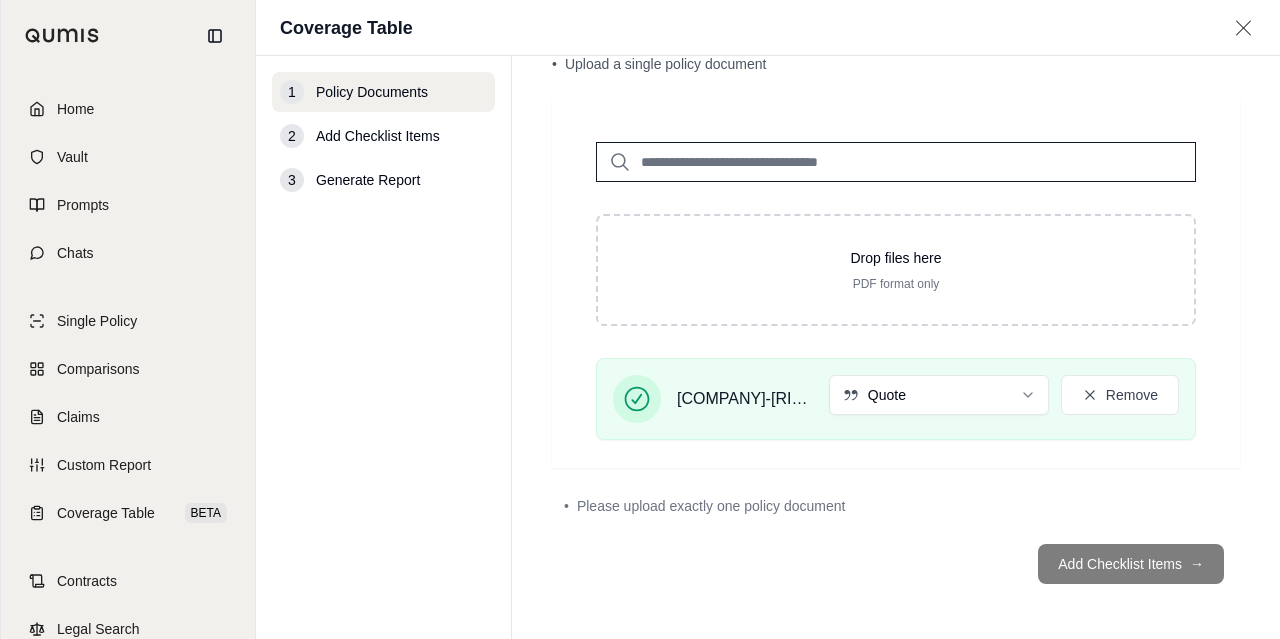 click on "Add Checklist Items →" at bounding box center (896, 564) 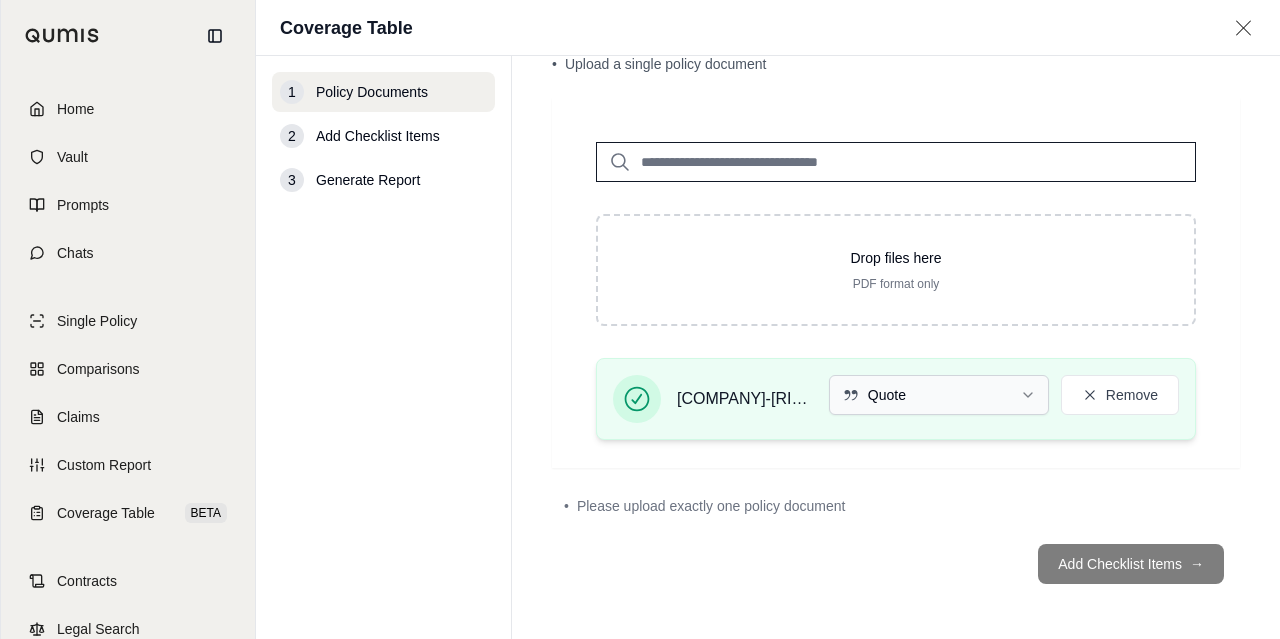 click on "Home Vault Prompts Chats Single Policy Comparisons Claims Custom Report Coverage Table BETA Contracts Legal Search C Connor IMA Financial Coverage Table 1 Policy Documents 2 Add Checklist Items 3 Generate Report Policy Documents • Upload a single policy document Drop files here PDF format only Altek-Electronics-In-Mfg-Risk-and-Response-Indication-06-Aug-2025_1.pdf Quote Remove • Please upload exactly one policy document Add Checklist Items →" at bounding box center (640, 319) 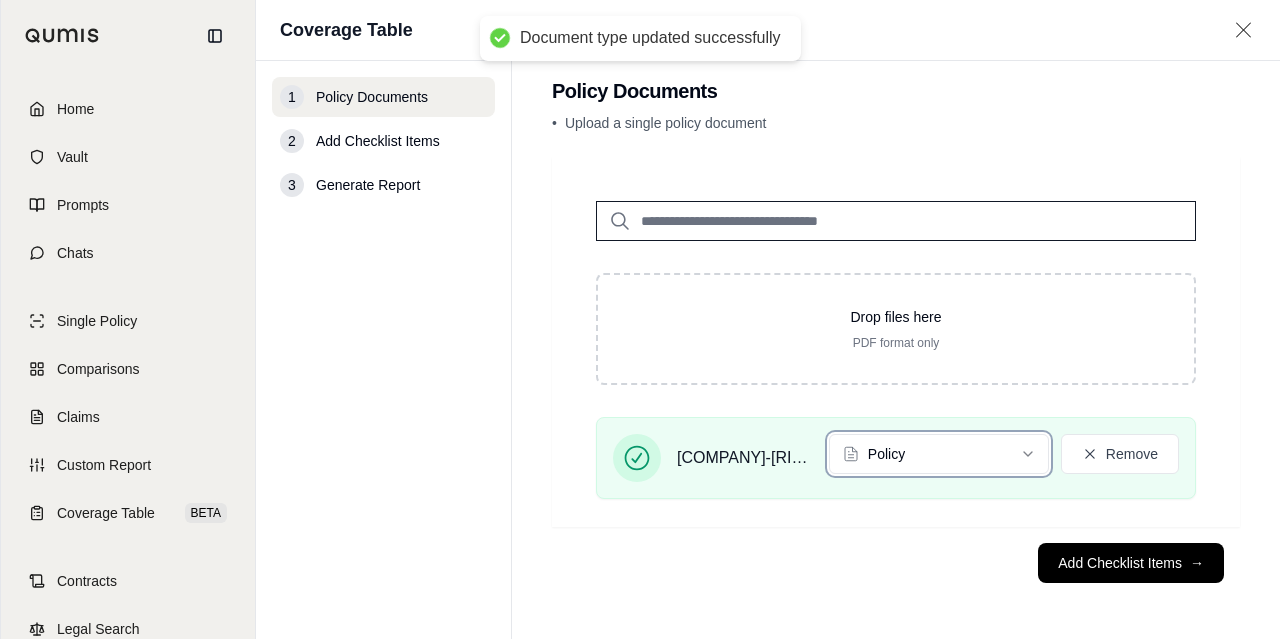 scroll, scrollTop: 23, scrollLeft: 0, axis: vertical 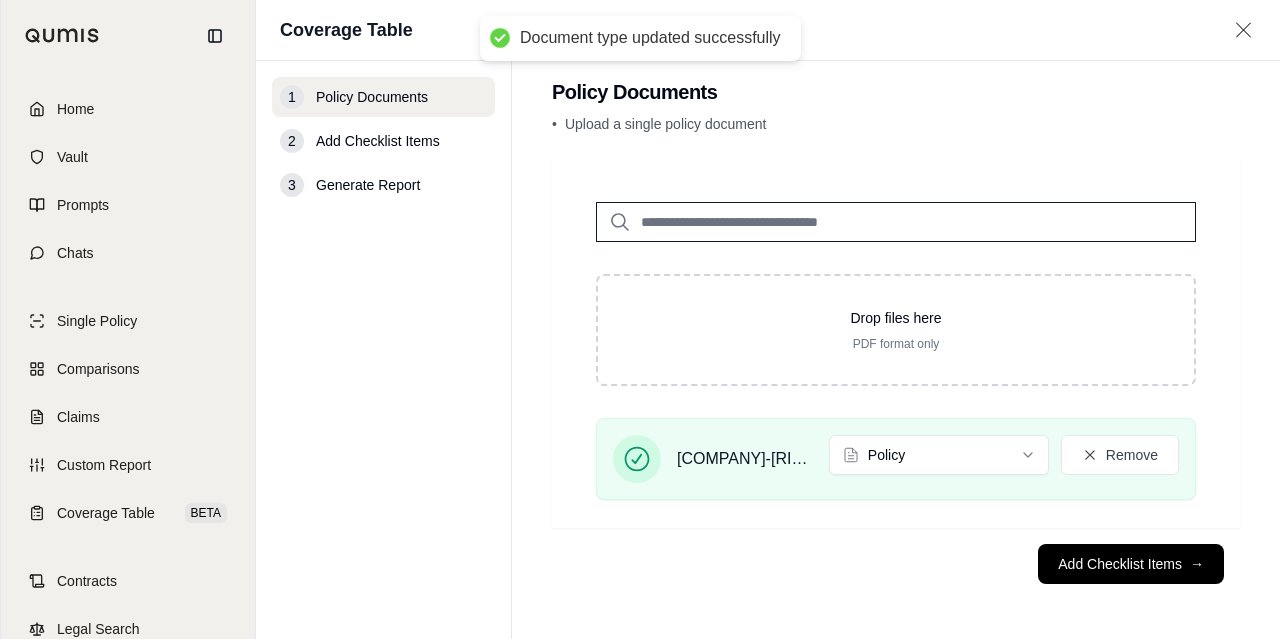 click on "Add Checklist Items →" at bounding box center [1131, 564] 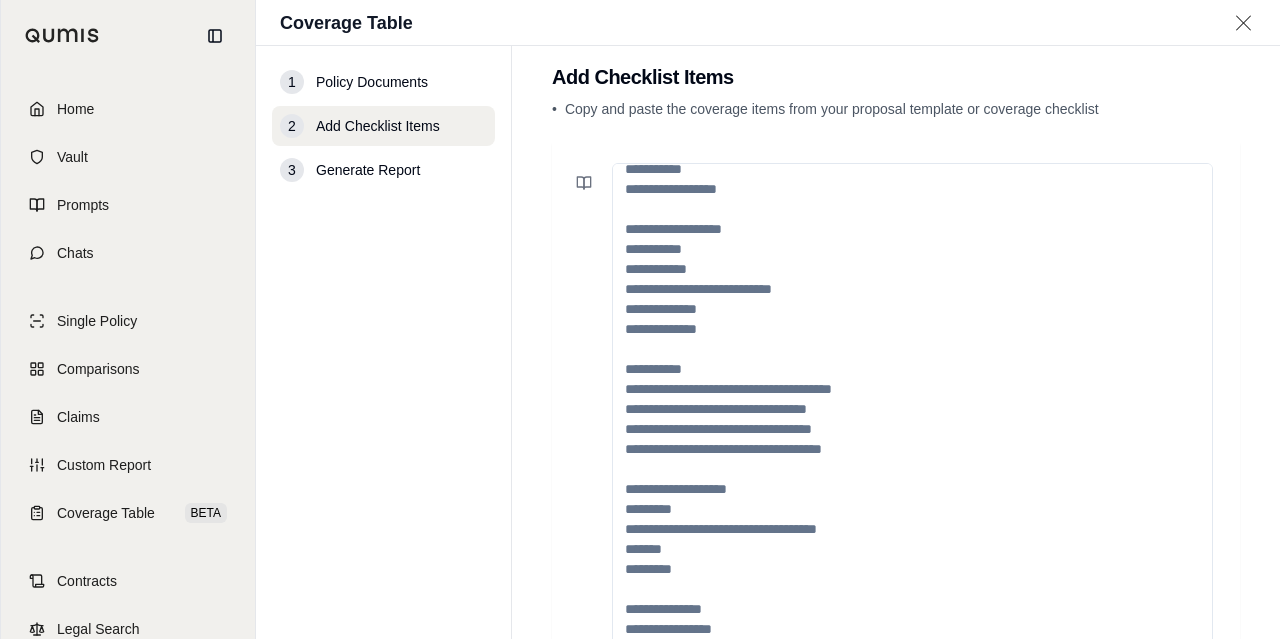 scroll, scrollTop: 360, scrollLeft: 0, axis: vertical 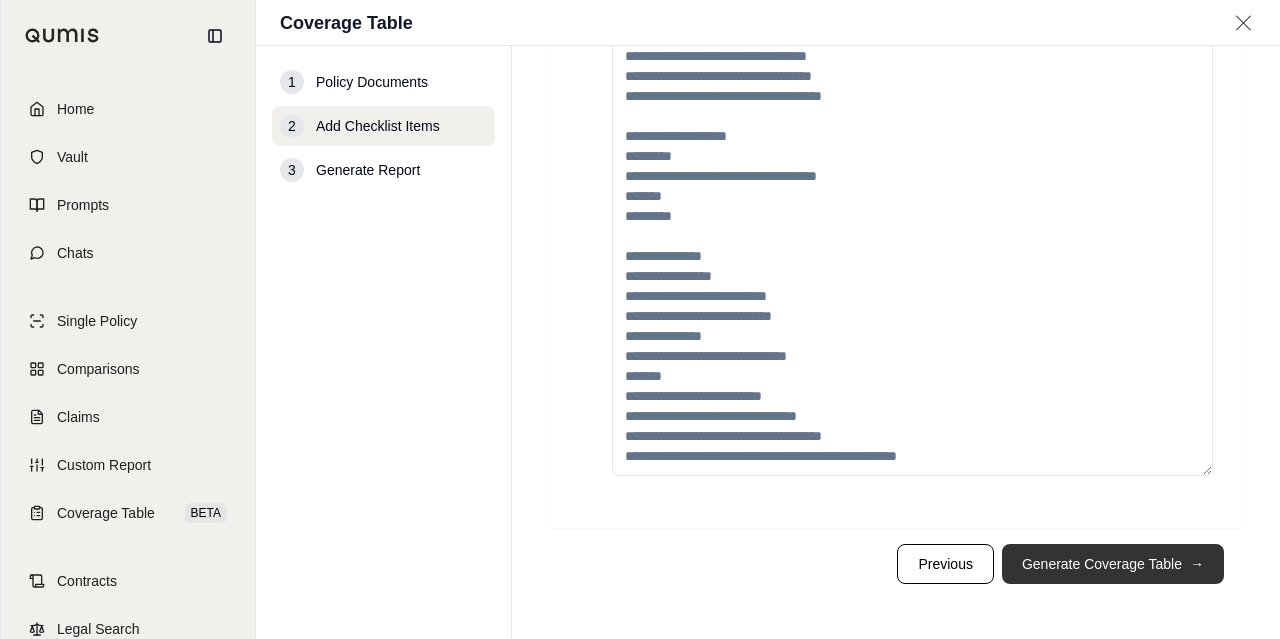 click on "Generate Coverage Table →" at bounding box center (1113, 564) 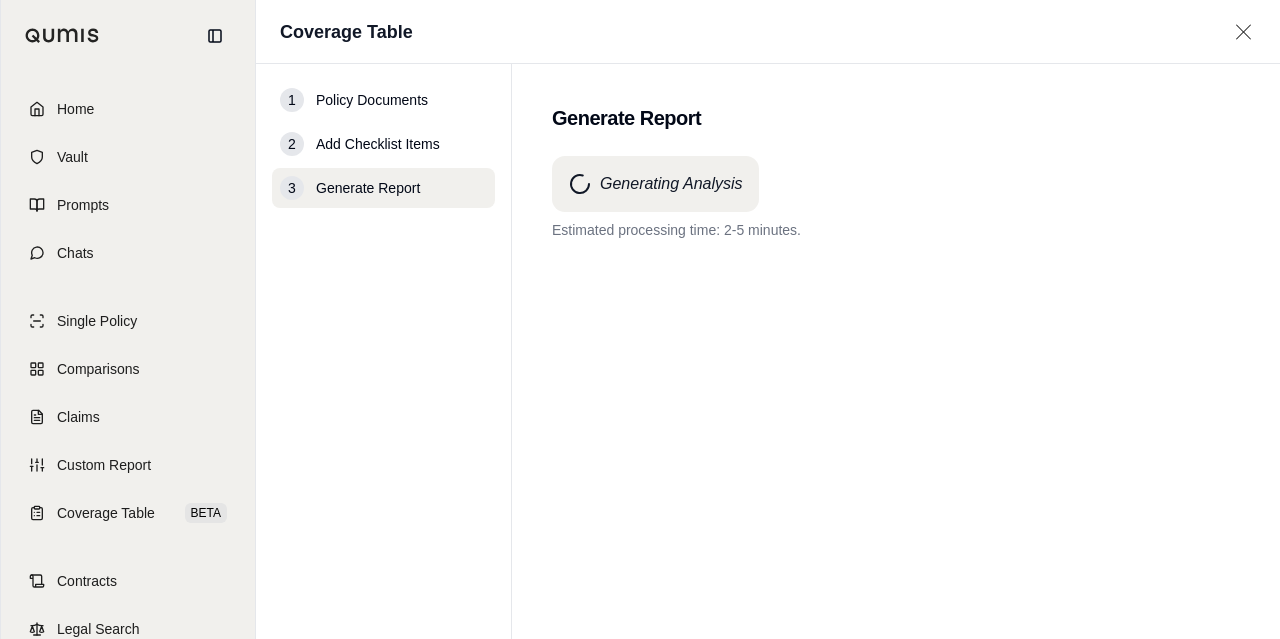 scroll, scrollTop: 0, scrollLeft: 0, axis: both 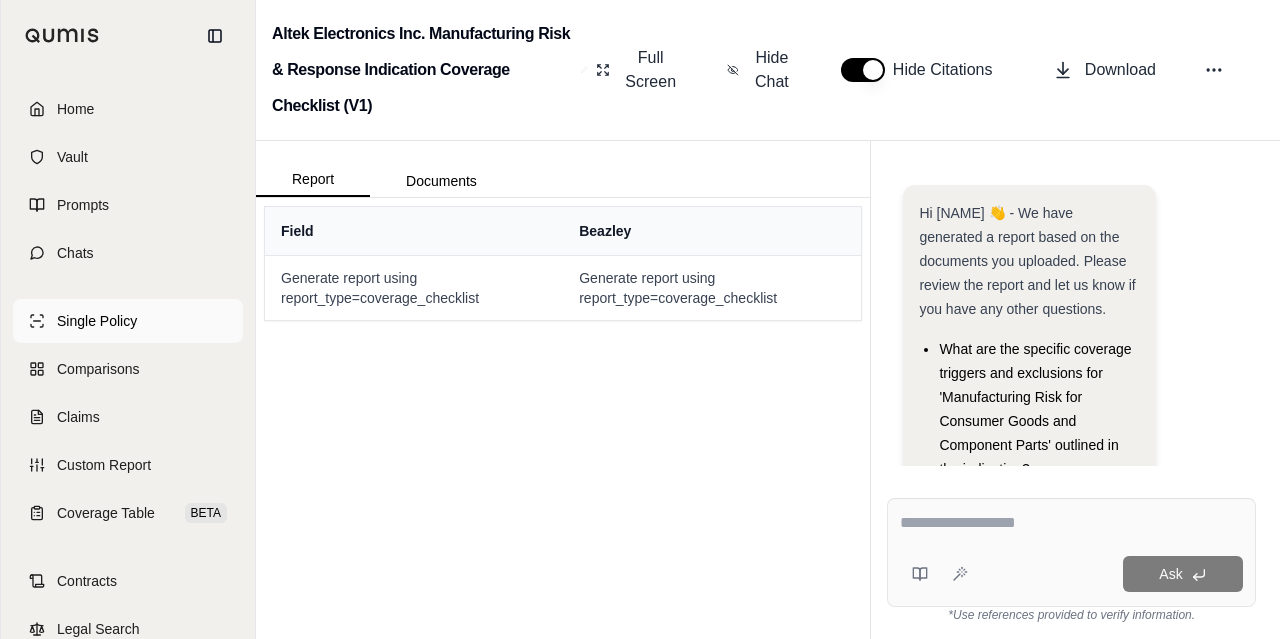 click on "Single Policy" at bounding box center (97, 321) 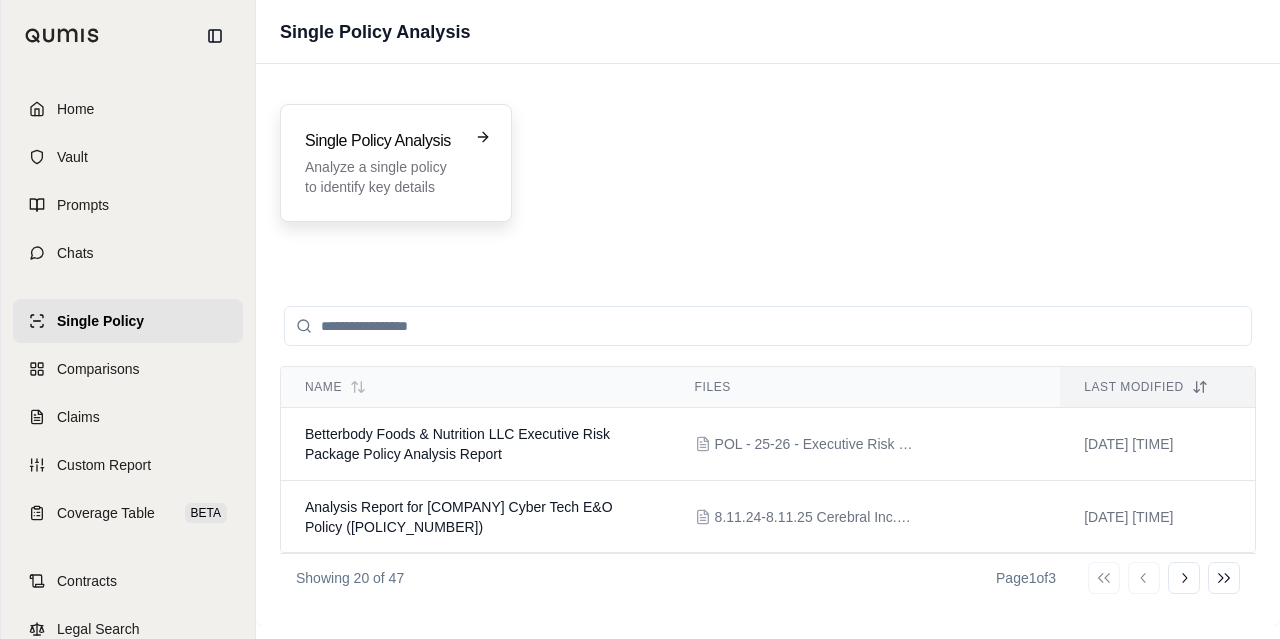 click on "Analyze a single policy to identify key details" at bounding box center (382, 177) 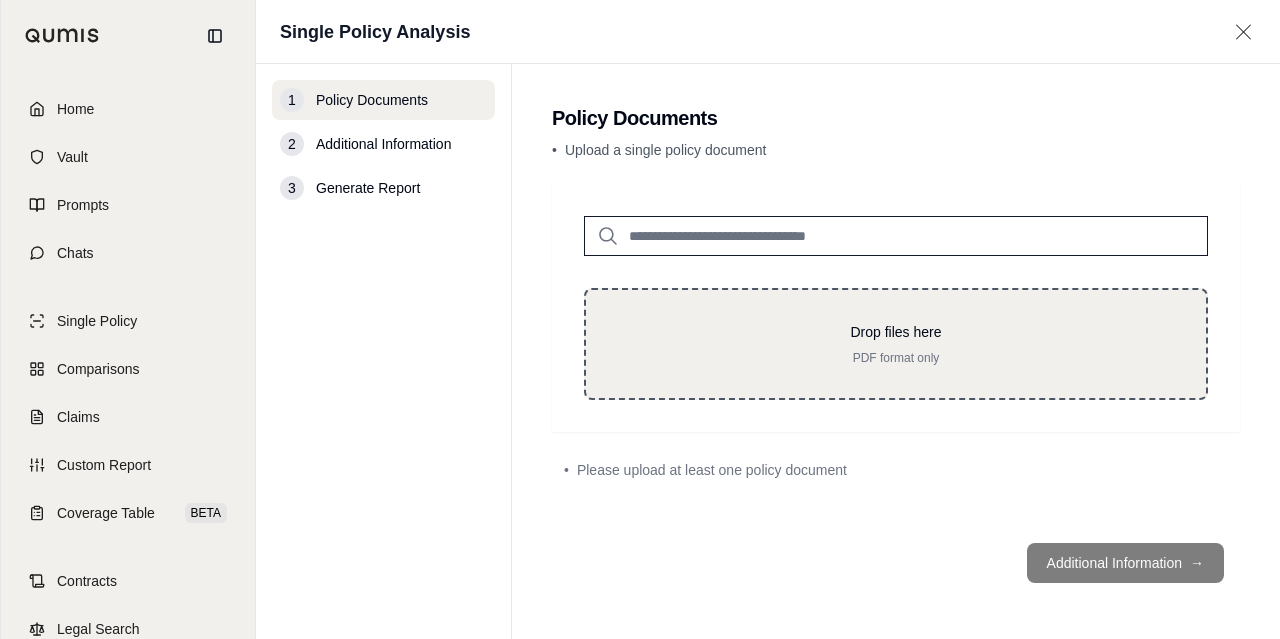 click on "Drop files here PDF format only" at bounding box center (896, 344) 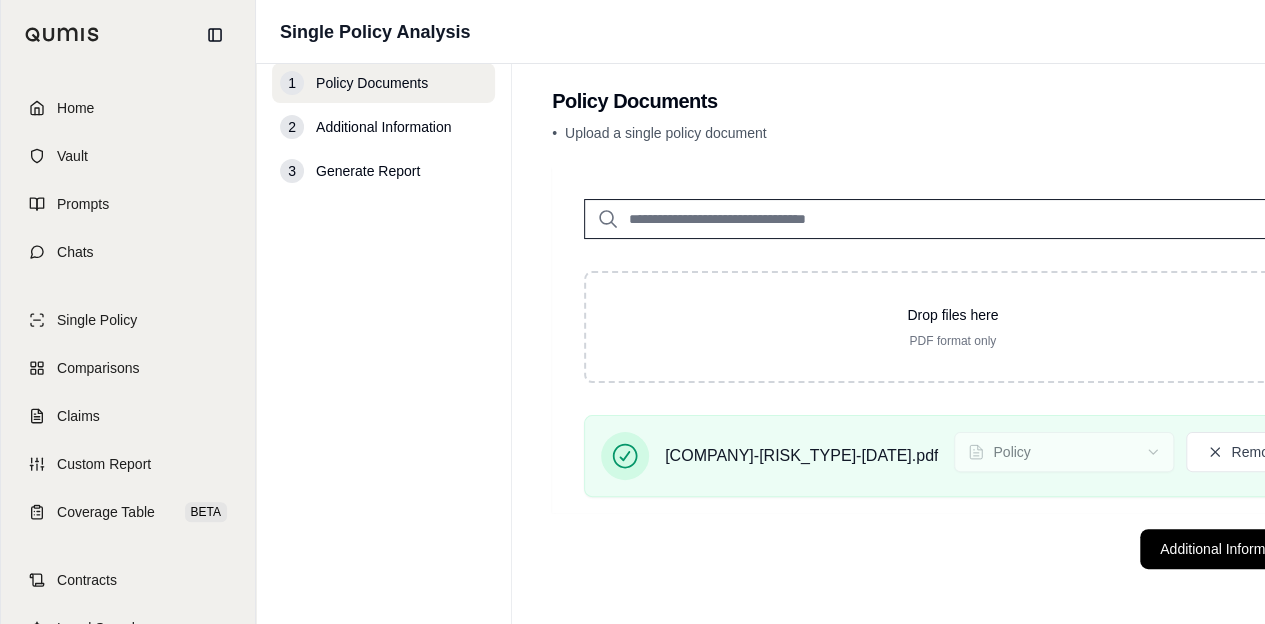 scroll, scrollTop: 0, scrollLeft: 386, axis: horizontal 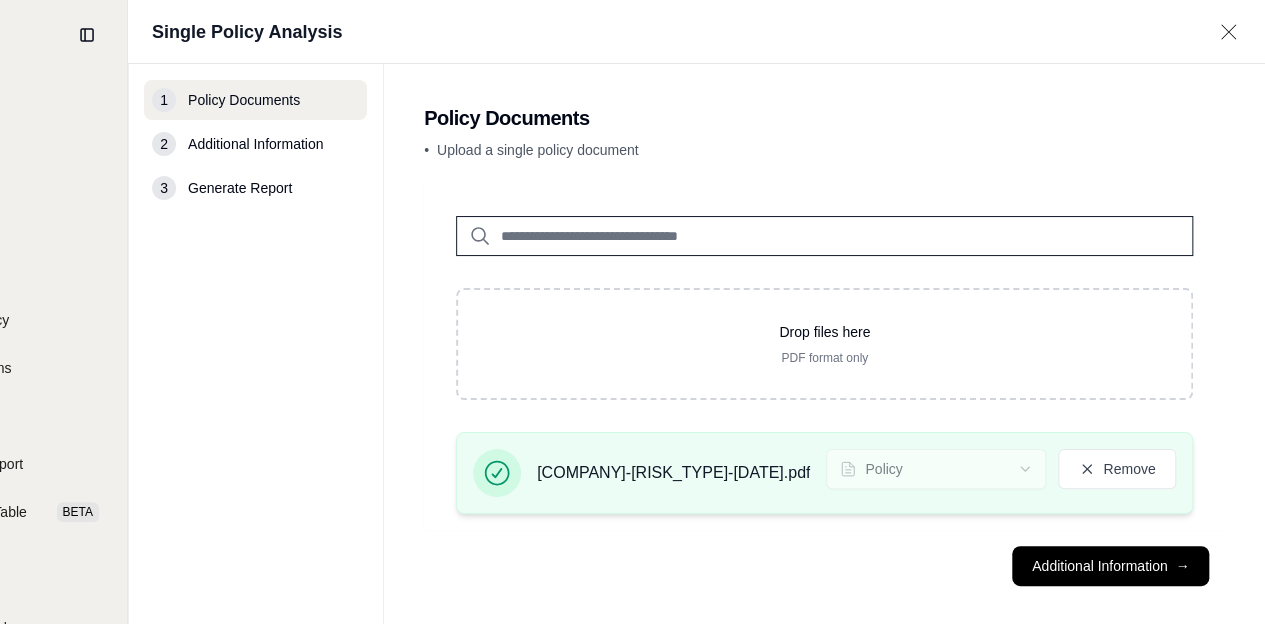 click on "Altek-Electronics-In-Mfg-Risk-and-Response-Indication-06-Aug-2025_1.pdf Policy Remove" at bounding box center [824, 473] 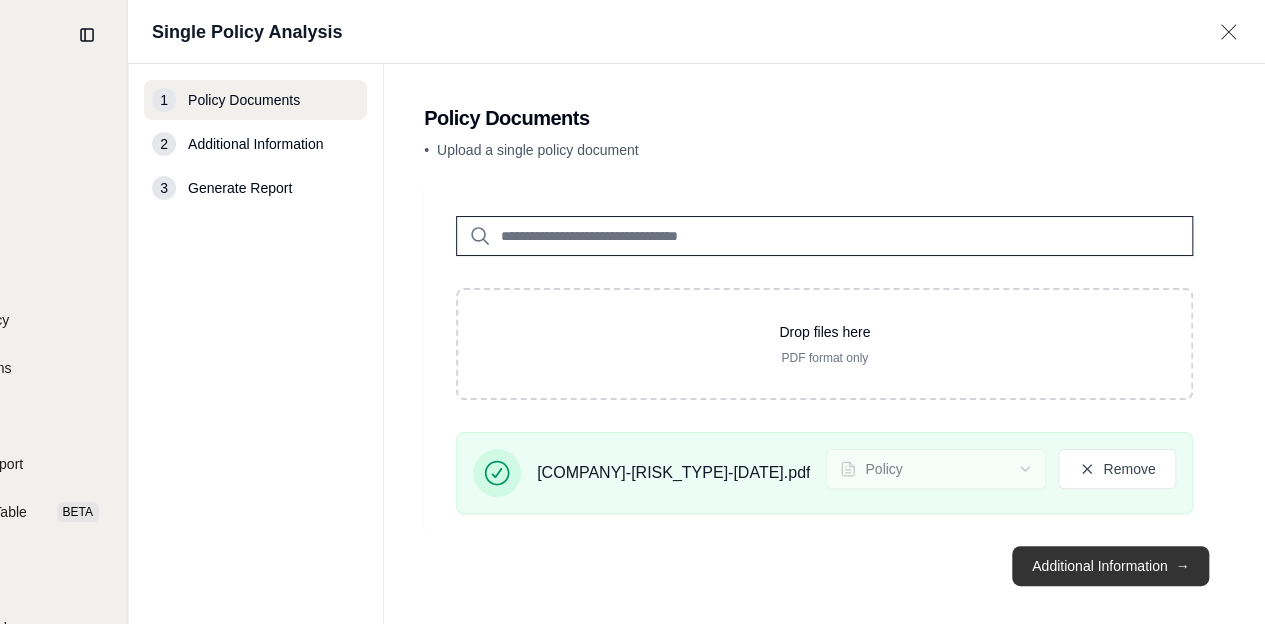 click on "Additional Information →" at bounding box center [1110, 566] 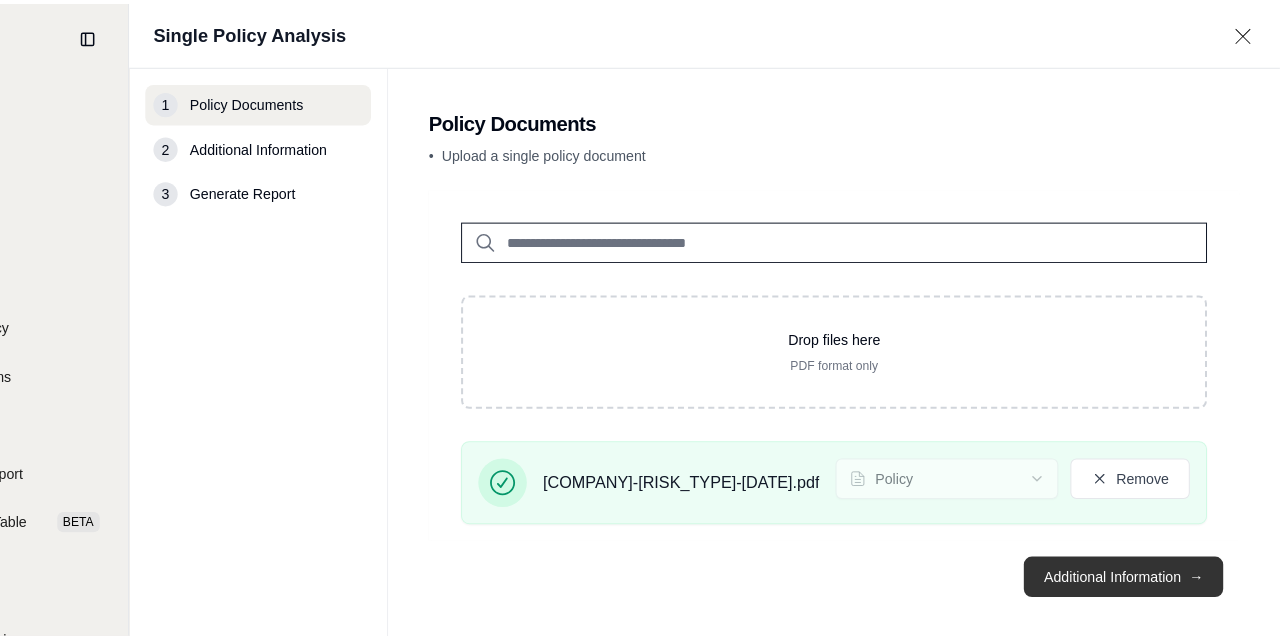scroll, scrollTop: 0, scrollLeft: 0, axis: both 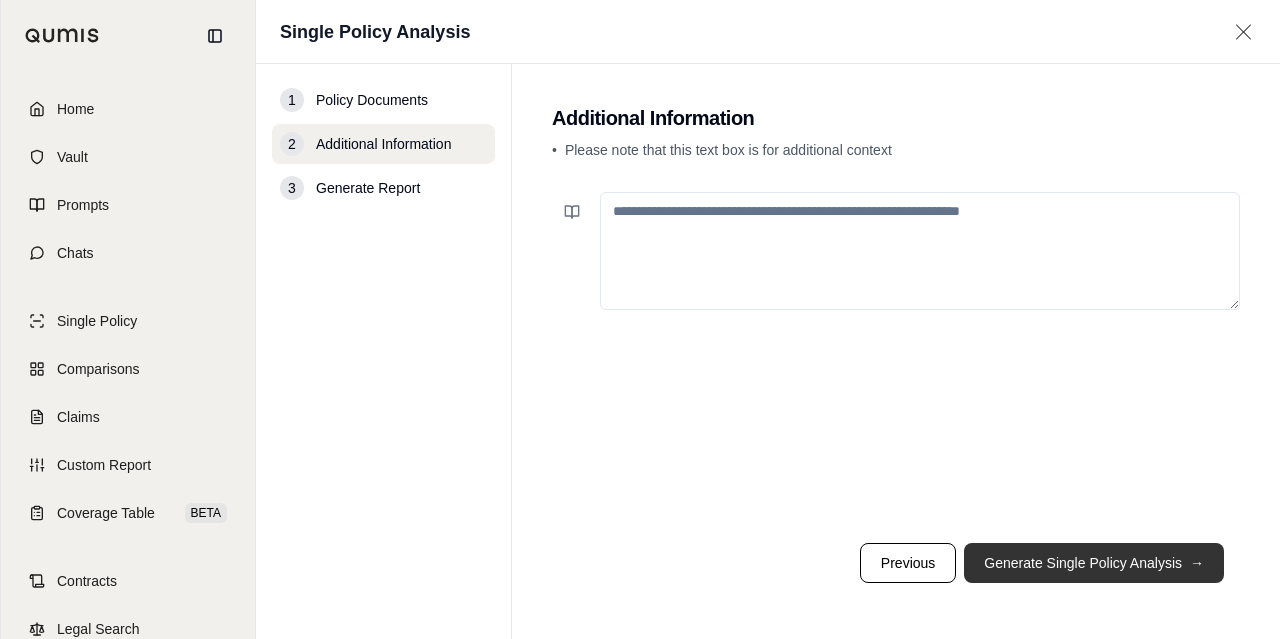 click on "Generate Single Policy Analysis →" at bounding box center [1094, 563] 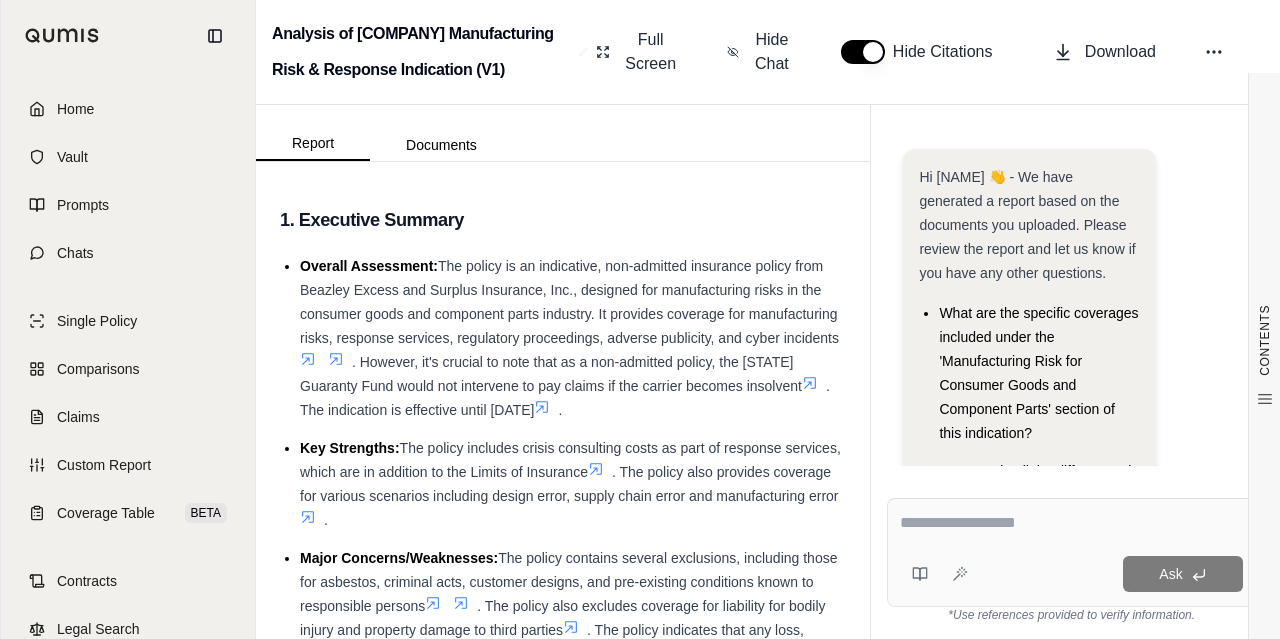 scroll, scrollTop: 0, scrollLeft: 0, axis: both 